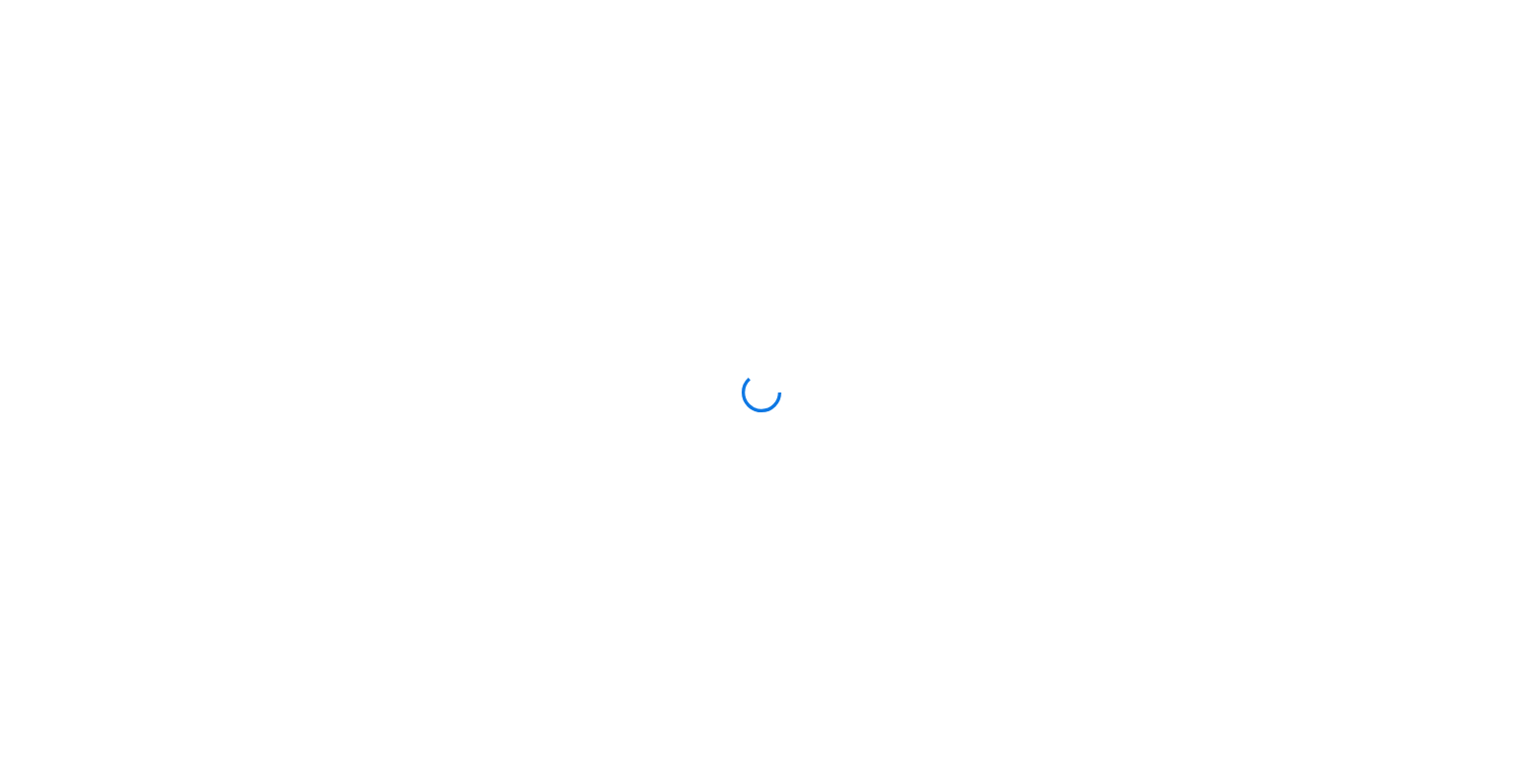 scroll, scrollTop: 0, scrollLeft: 0, axis: both 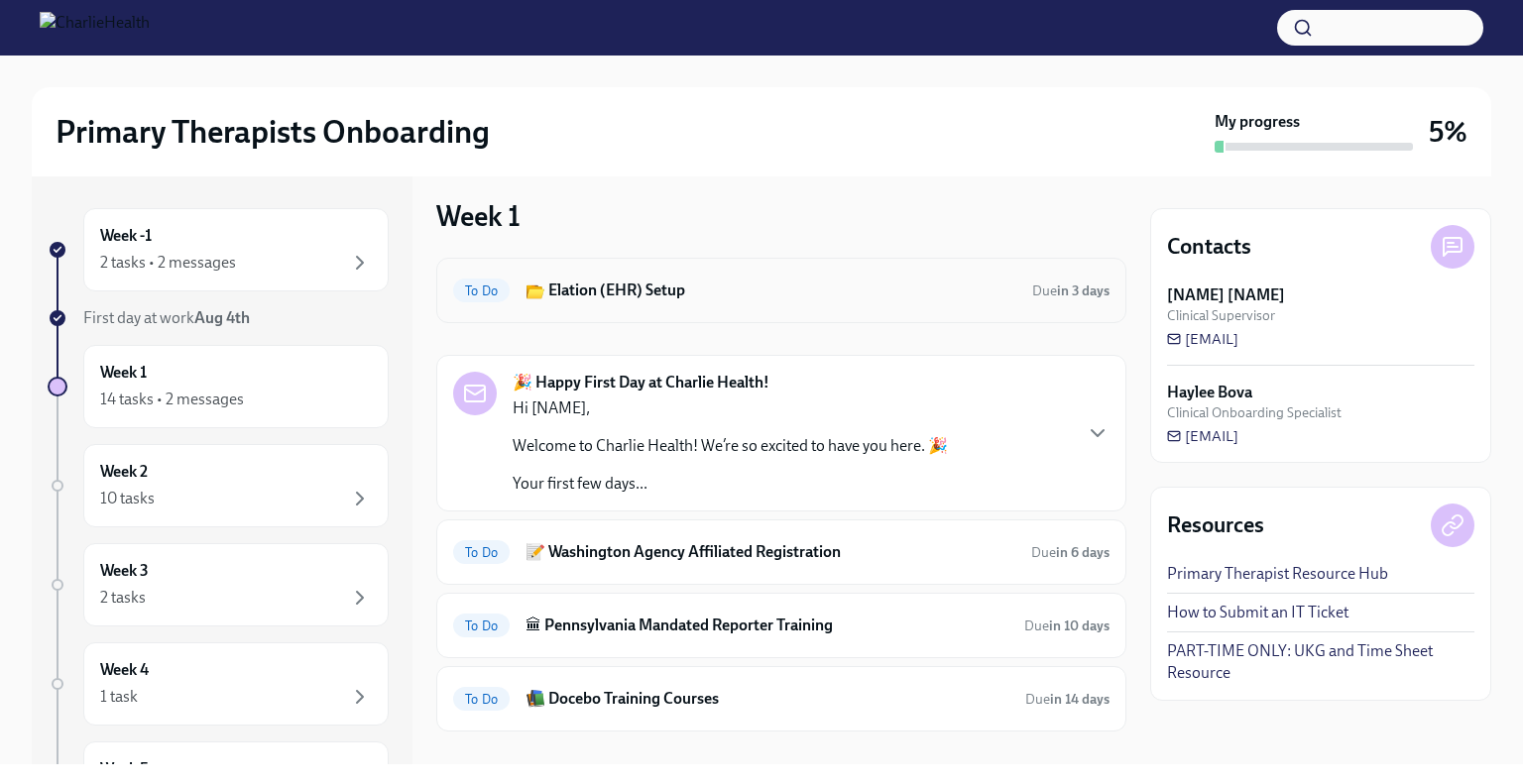 click on "📂 Elation (EHR) Setup" at bounding box center (770, 290) 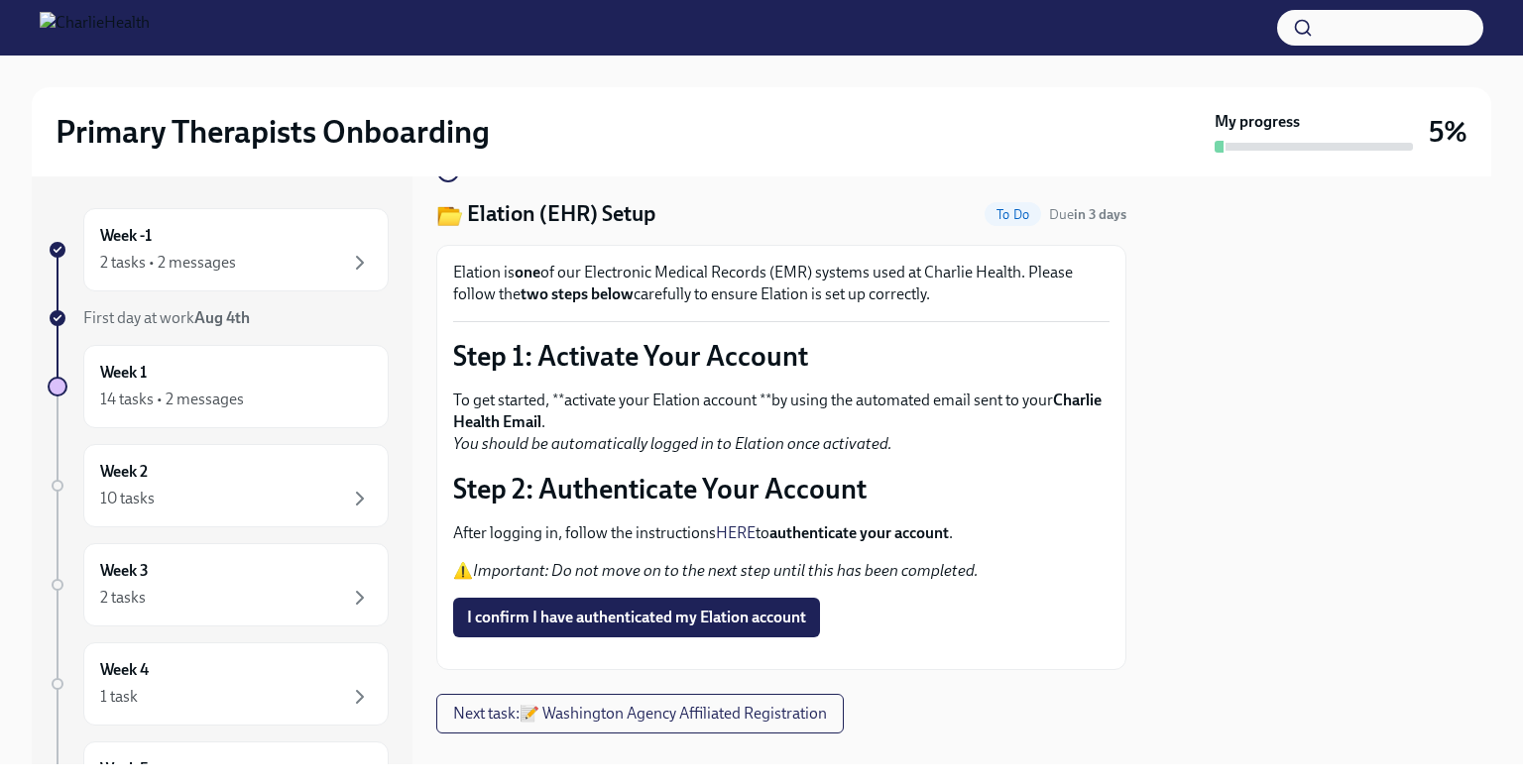 scroll, scrollTop: 0, scrollLeft: 0, axis: both 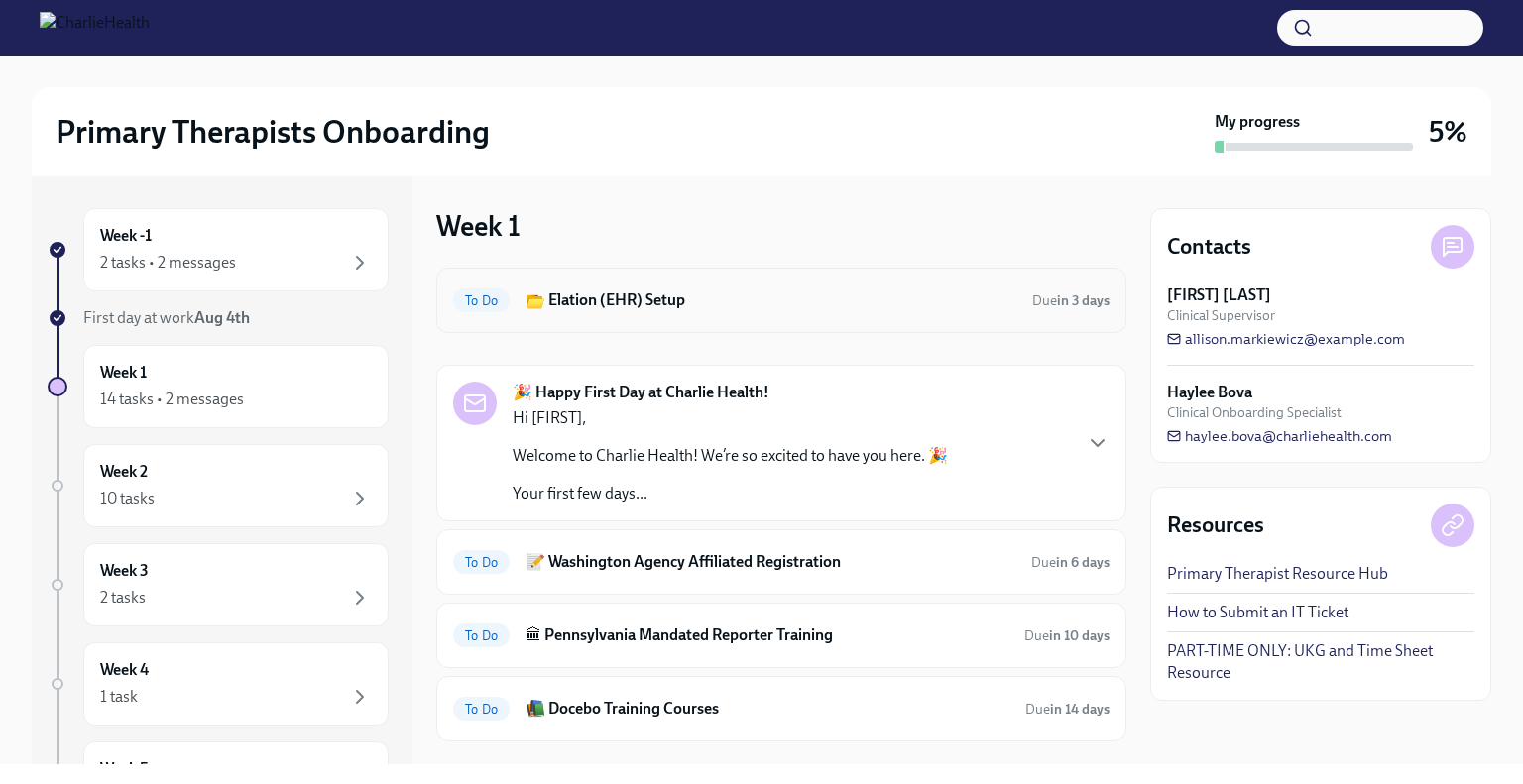 click on "📂 Elation (EHR) Setup" at bounding box center [770, 300] 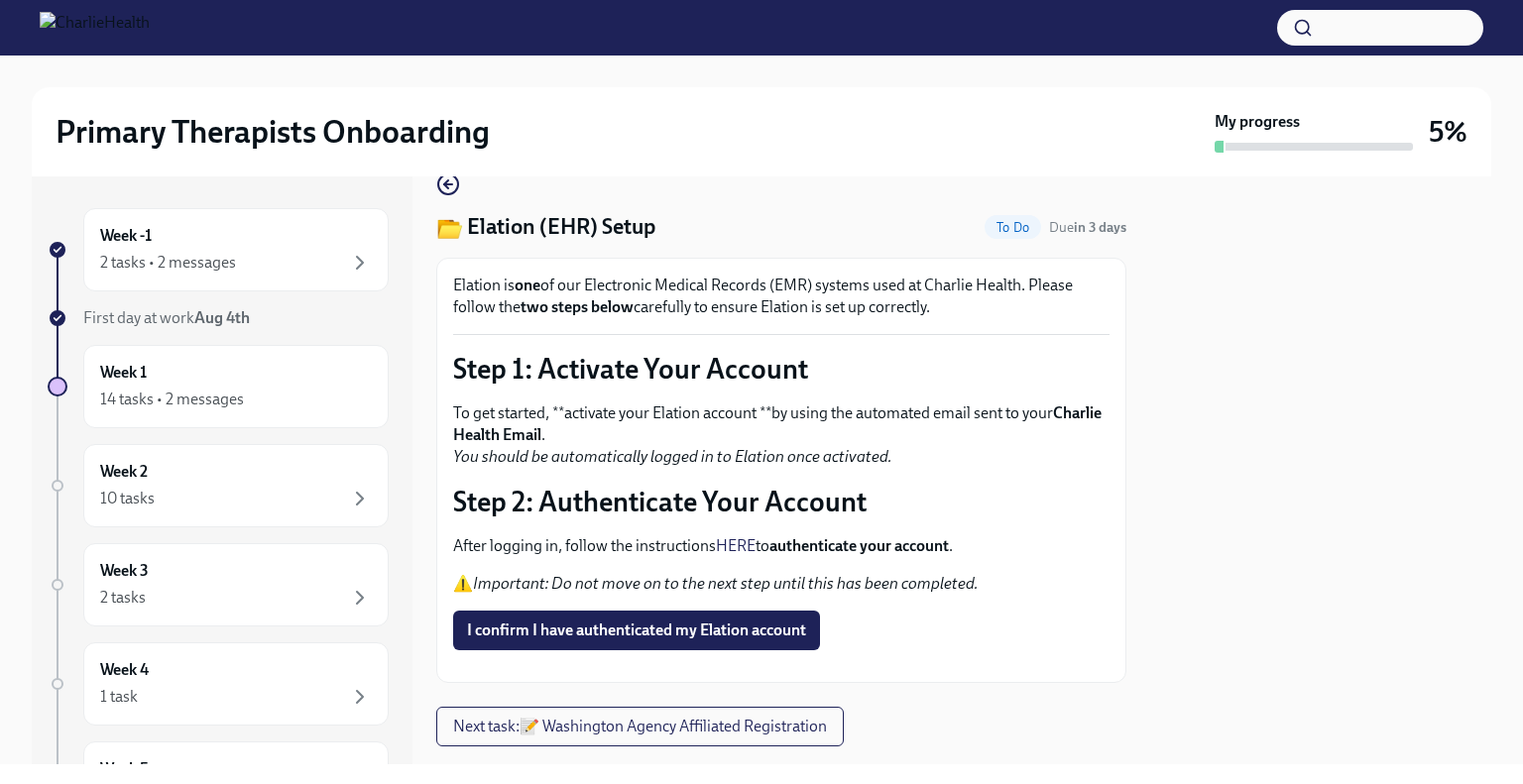 scroll, scrollTop: 36, scrollLeft: 0, axis: vertical 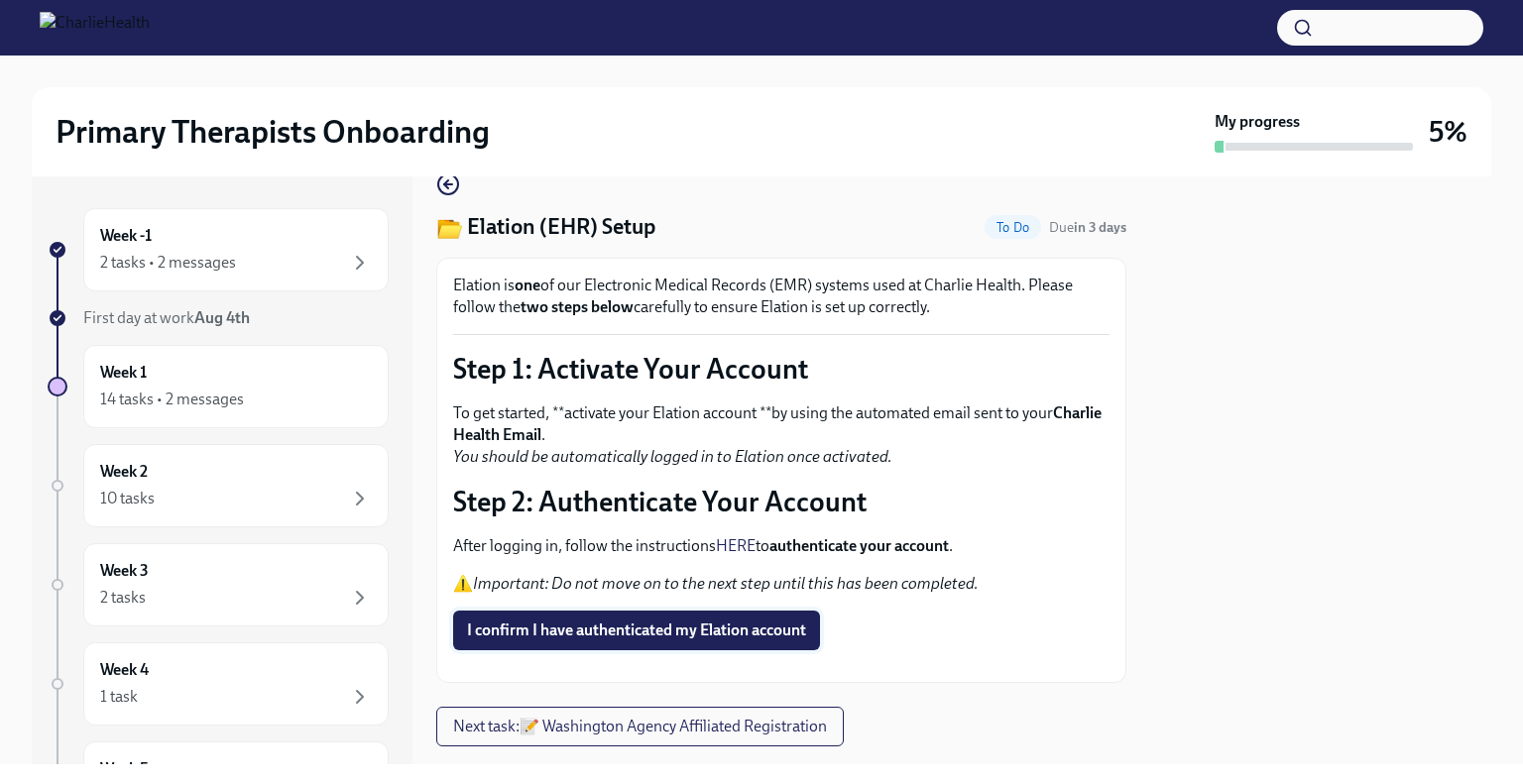 click on "I confirm I have authenticated my Elation account" at bounding box center (637, 630) 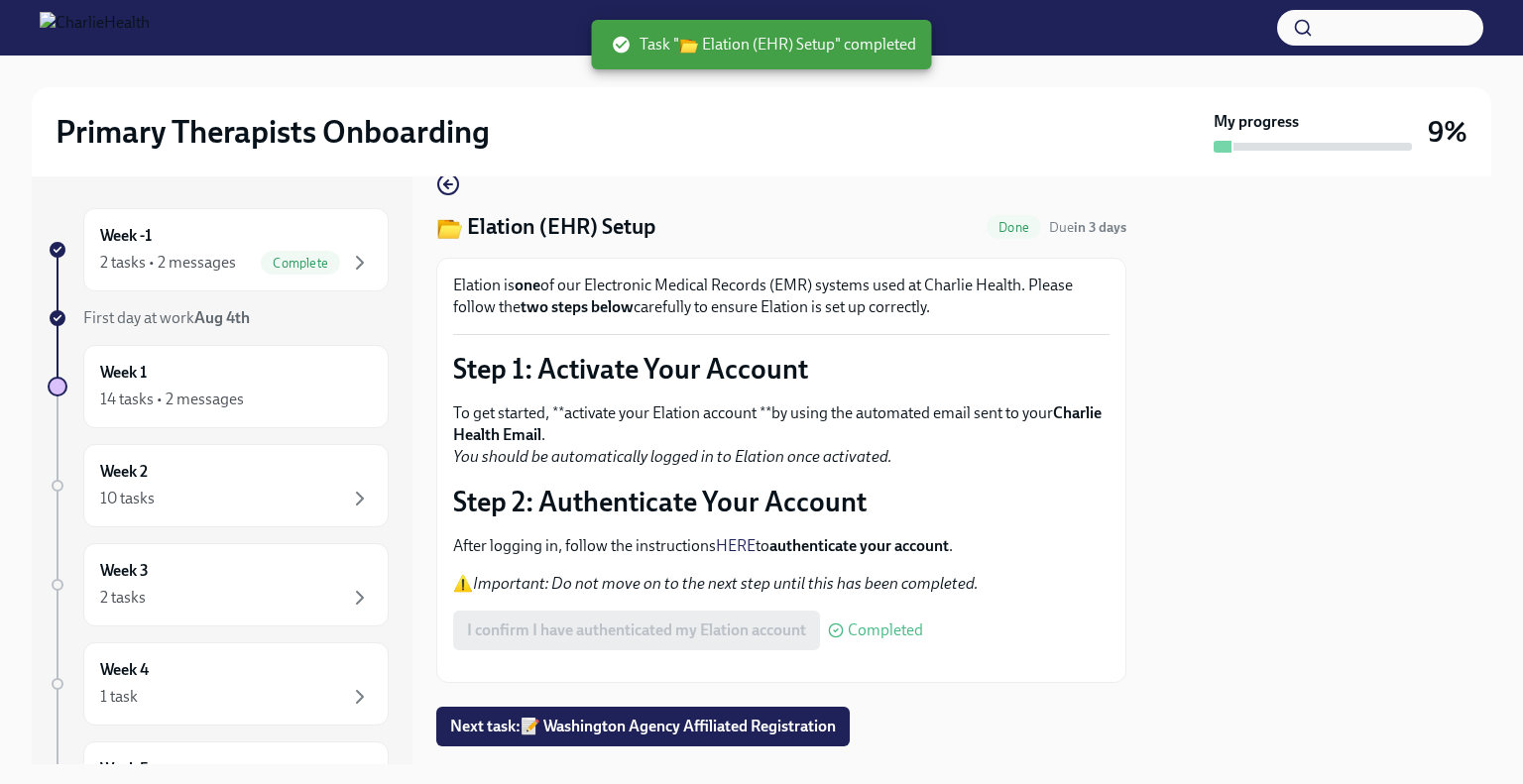 scroll, scrollTop: 131, scrollLeft: 0, axis: vertical 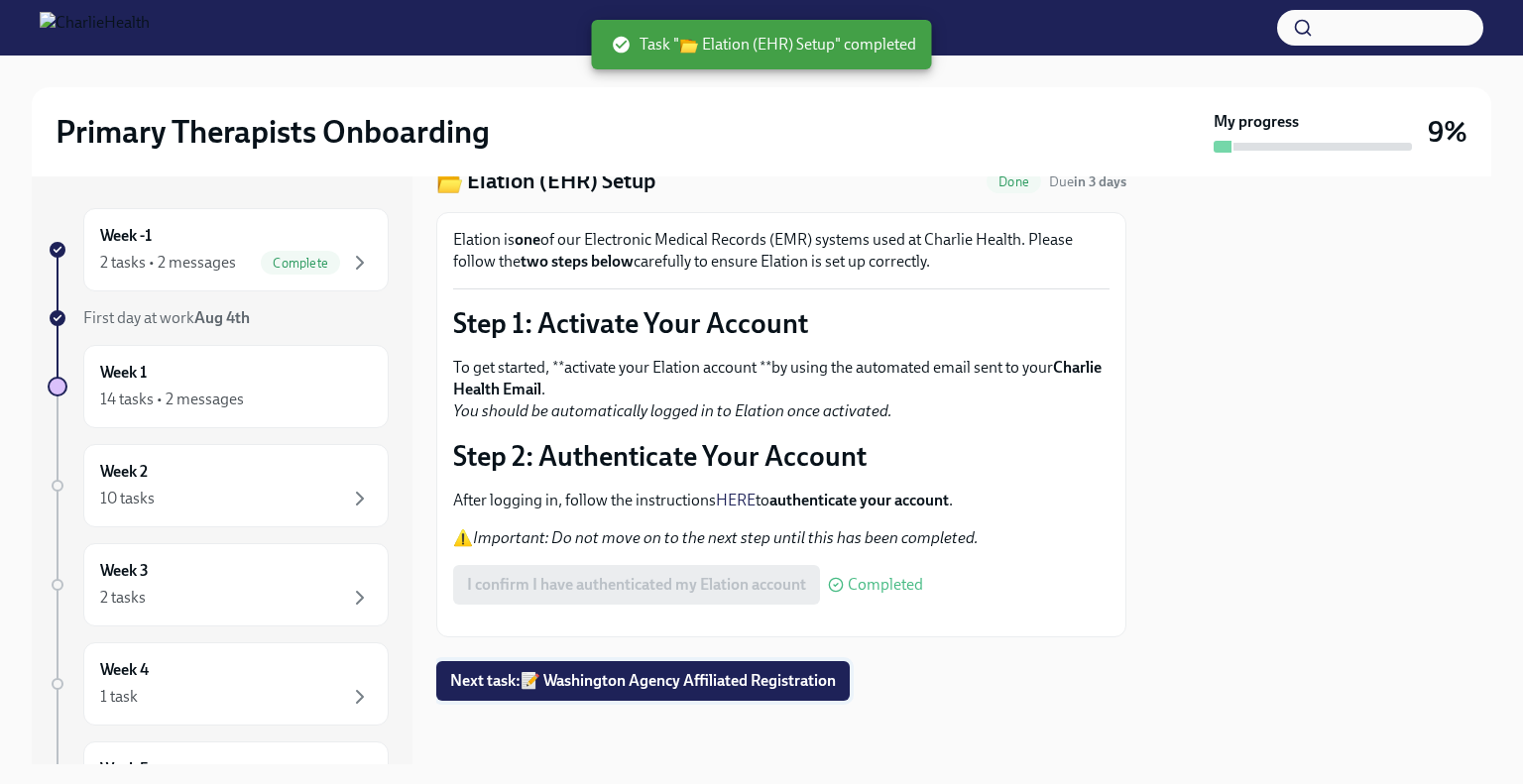 click on "Next task :  📝 Washington Agency Affiliated Registration" at bounding box center [643, 681] 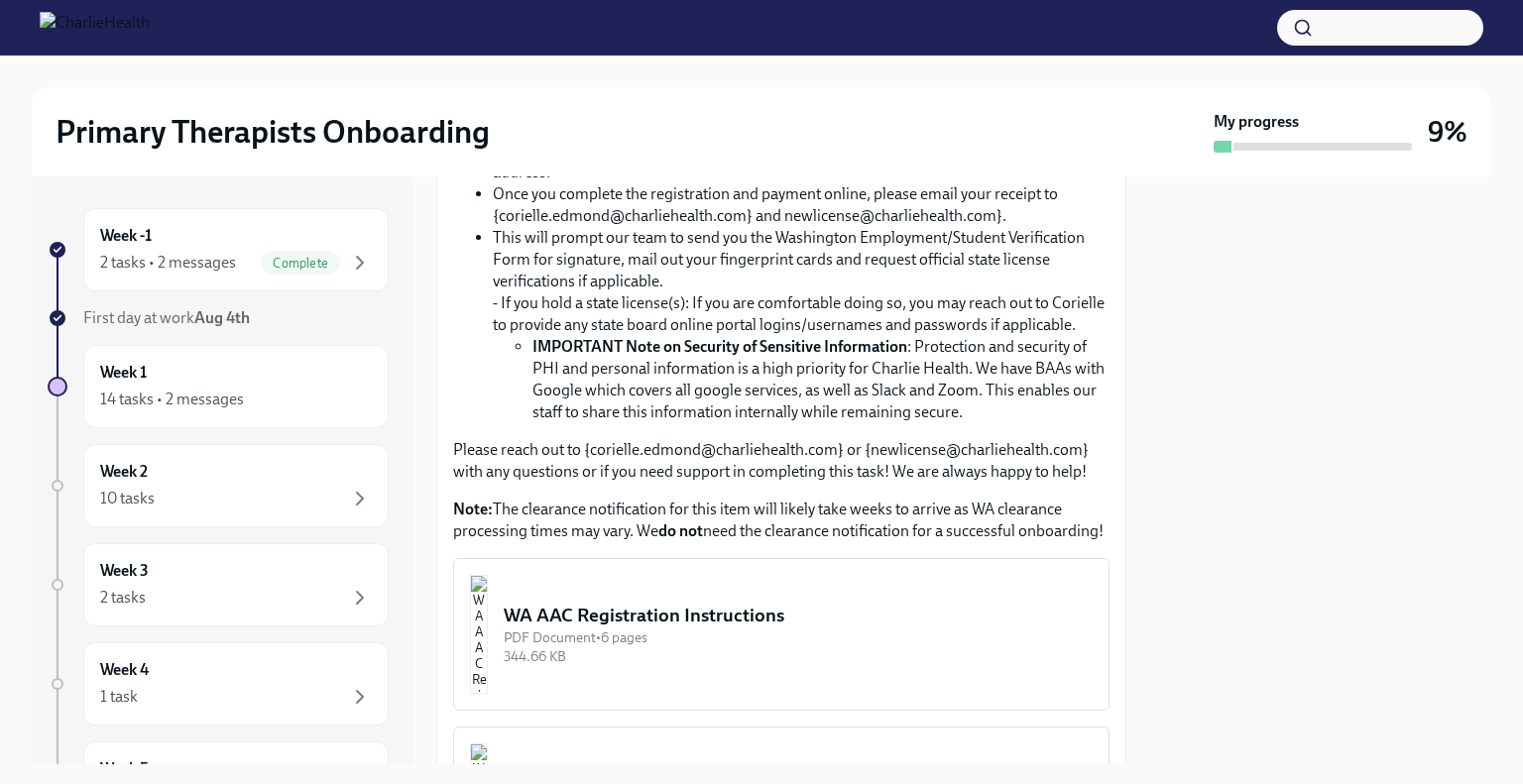 scroll, scrollTop: 732, scrollLeft: 0, axis: vertical 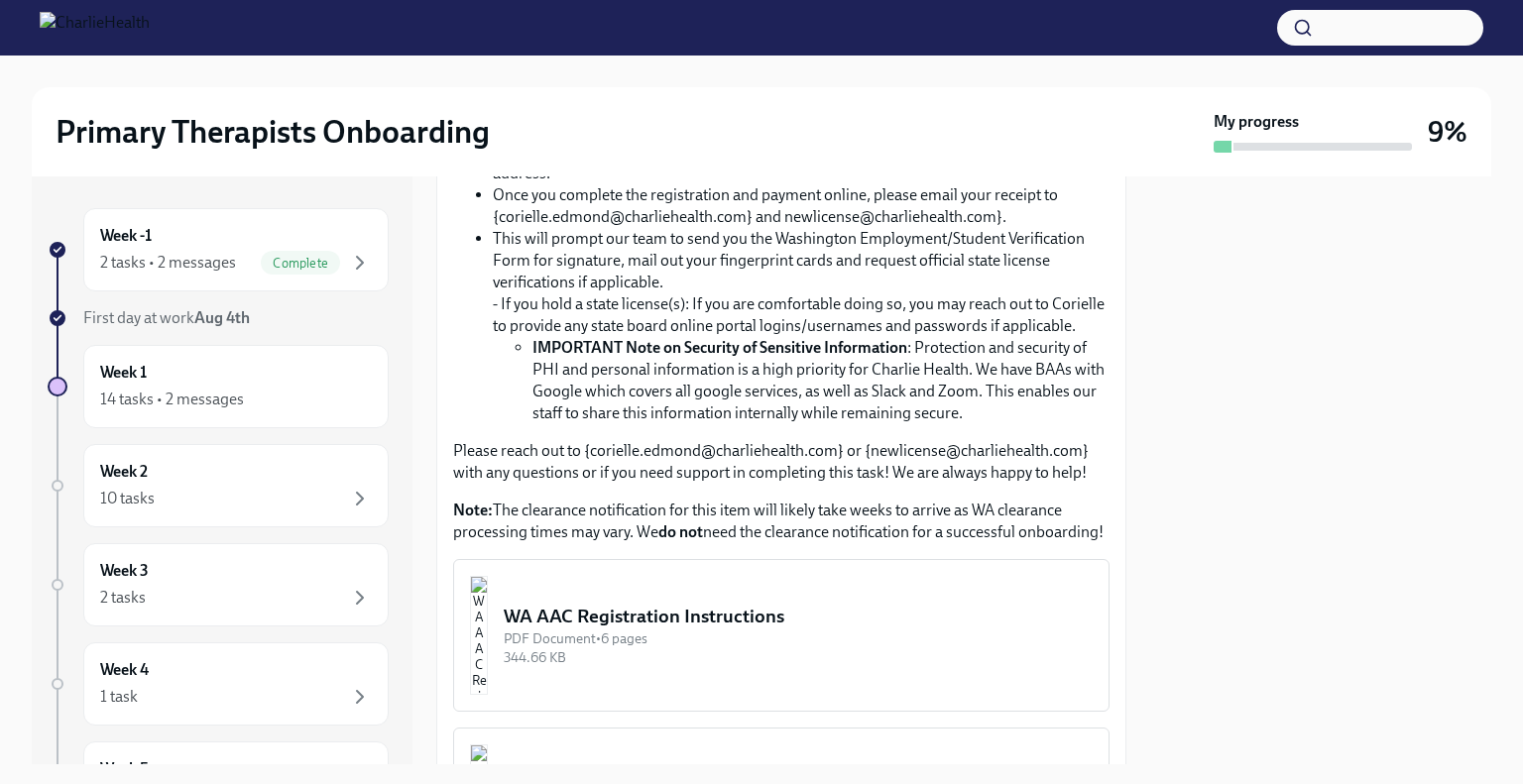 click on "PDF Document  •  6 pages" at bounding box center (798, 638) 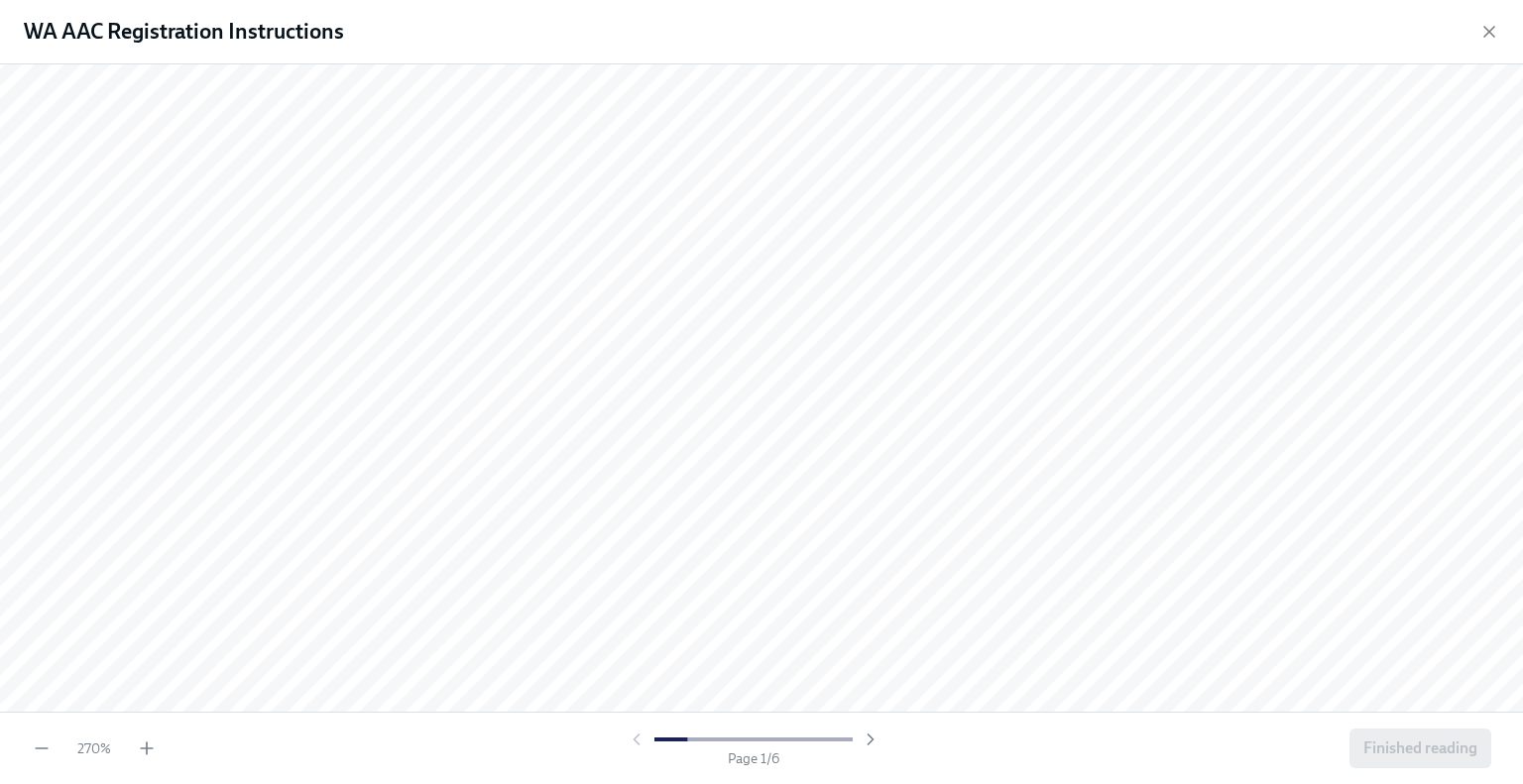 scroll, scrollTop: 115, scrollLeft: 0, axis: vertical 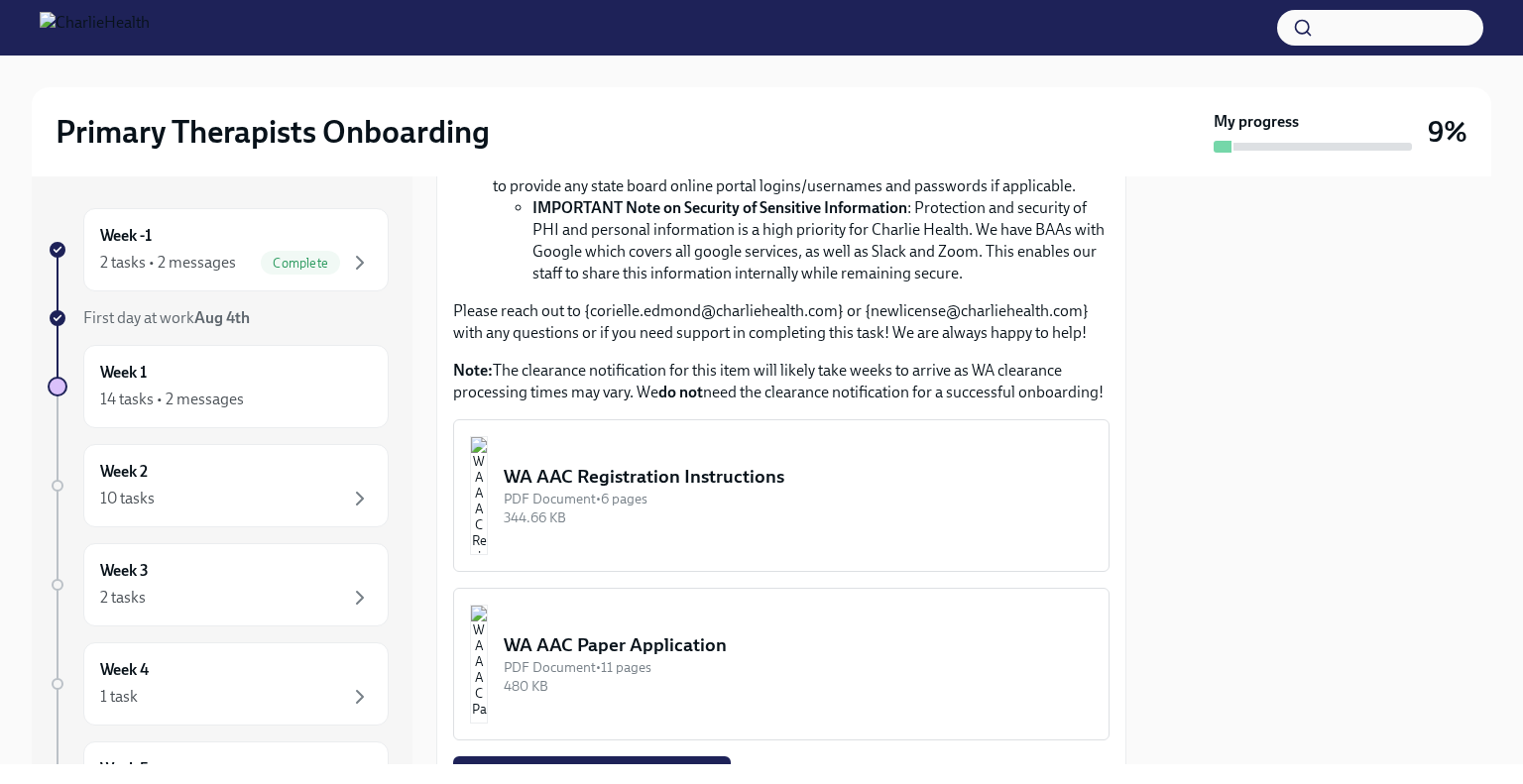 click on "WA AAC Registration Instructions" at bounding box center [798, 477] 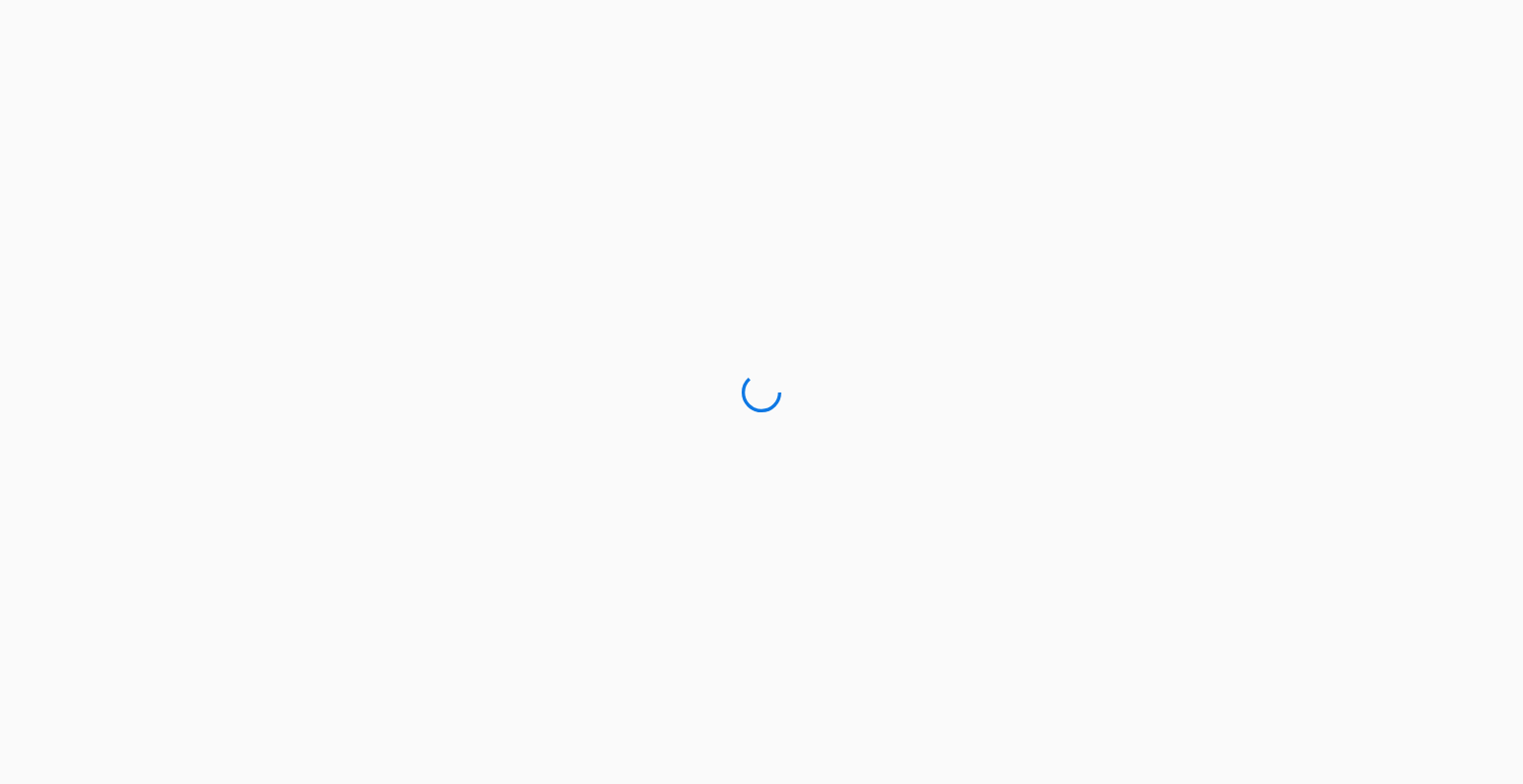 scroll, scrollTop: 0, scrollLeft: 0, axis: both 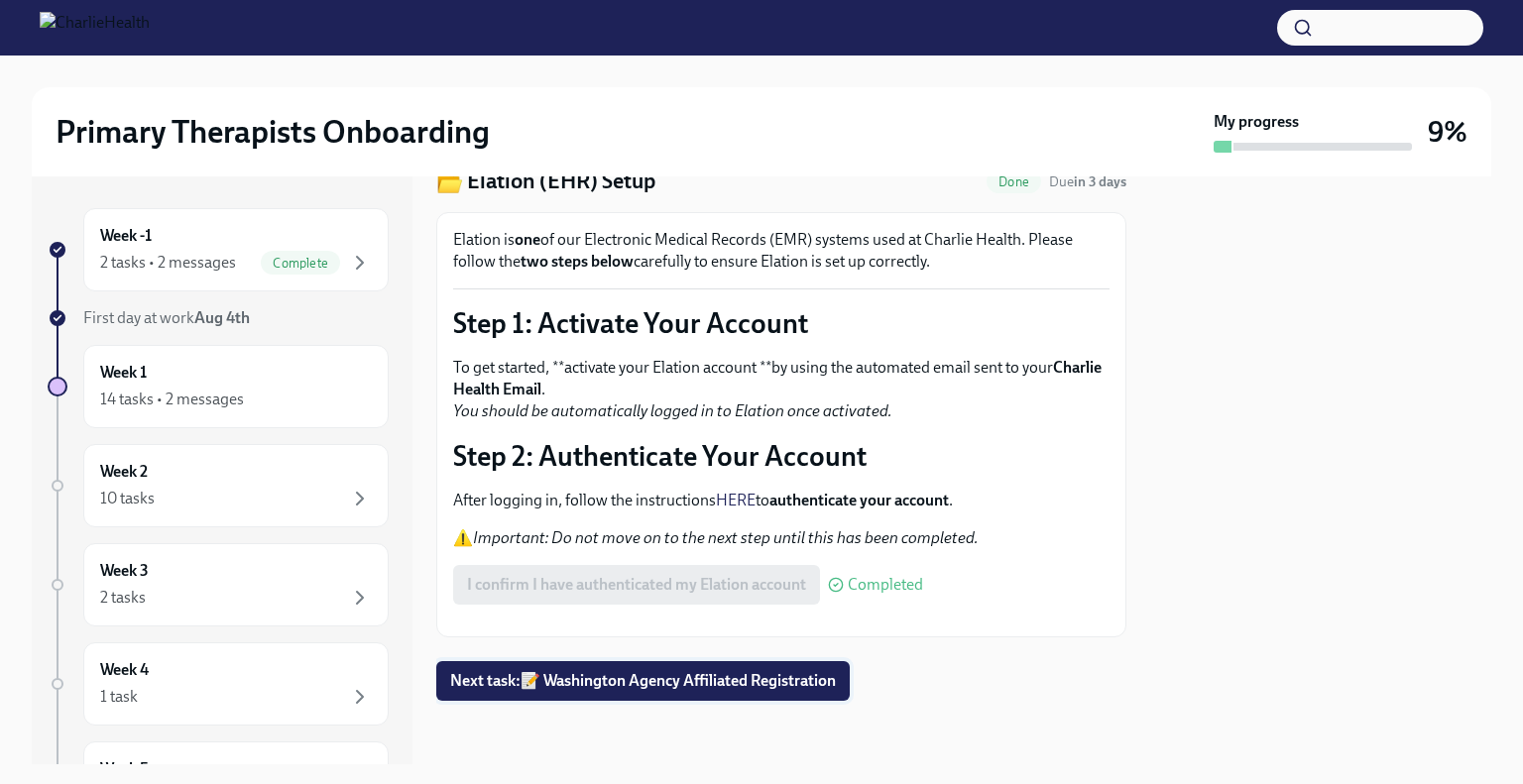 click on "Next task :  📝 Washington Agency Affiliated Registration" at bounding box center [643, 681] 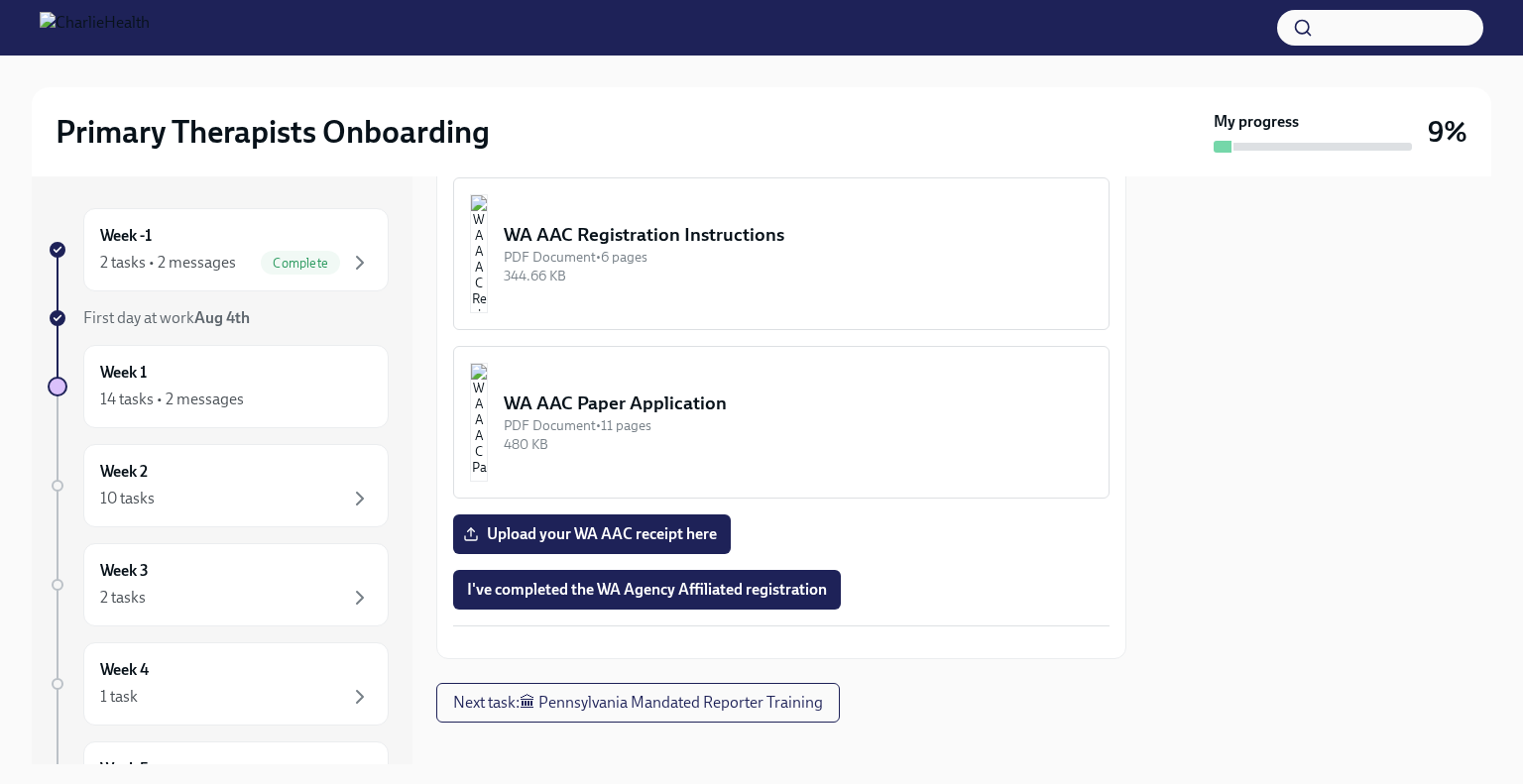 scroll, scrollTop: 1122, scrollLeft: 0, axis: vertical 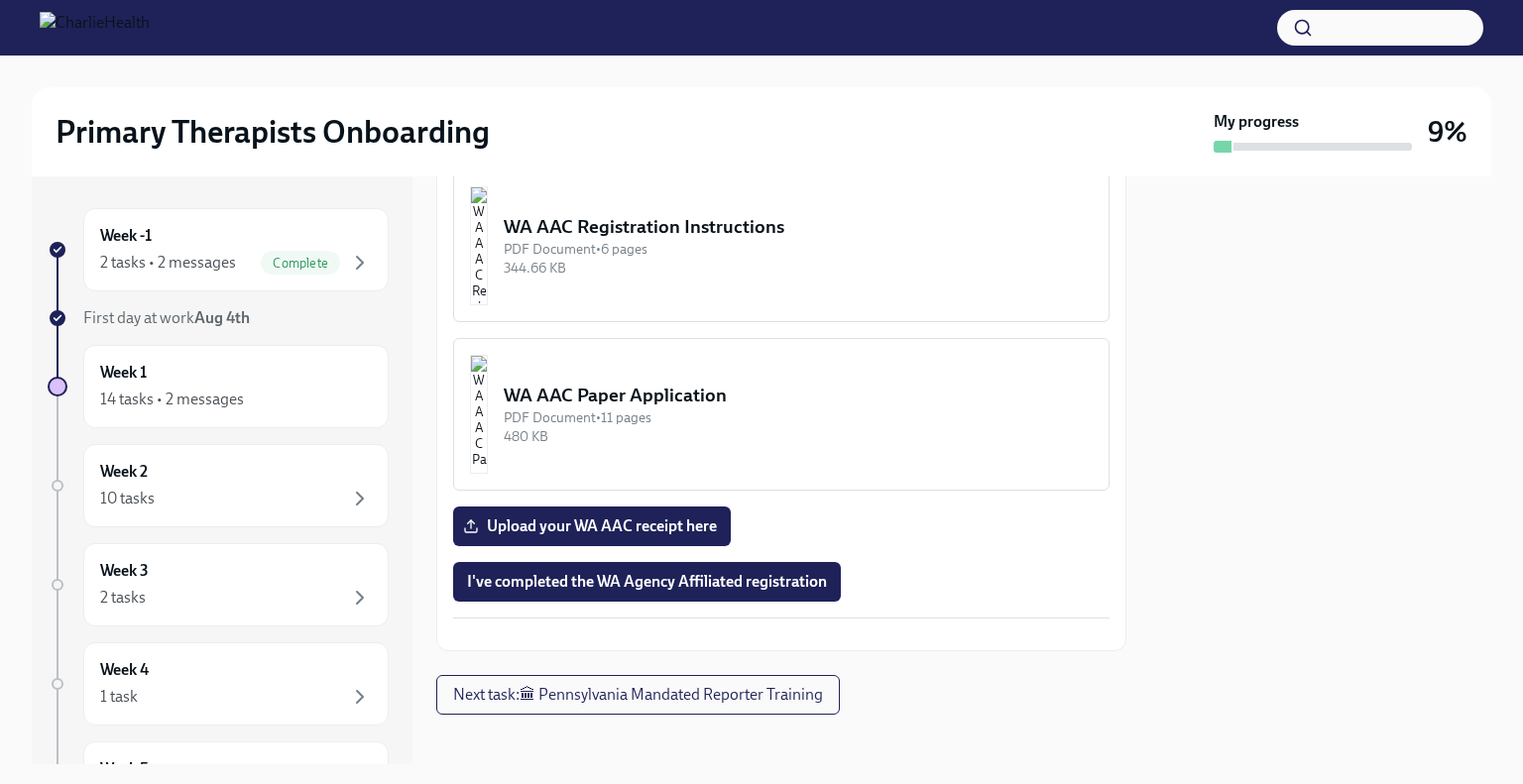 click on "WA AAC Paper Application" at bounding box center [798, 395] 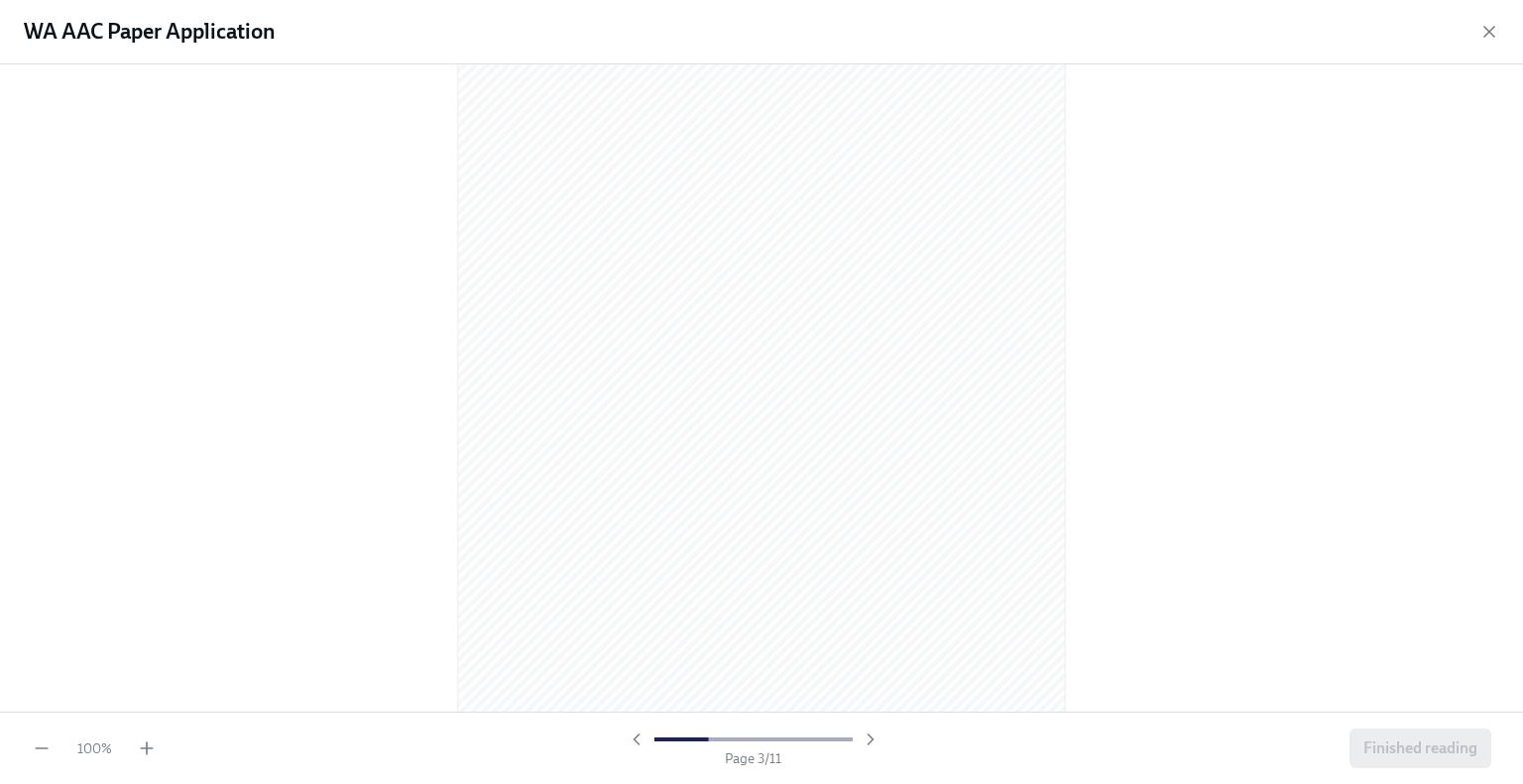scroll, scrollTop: 0, scrollLeft: 0, axis: both 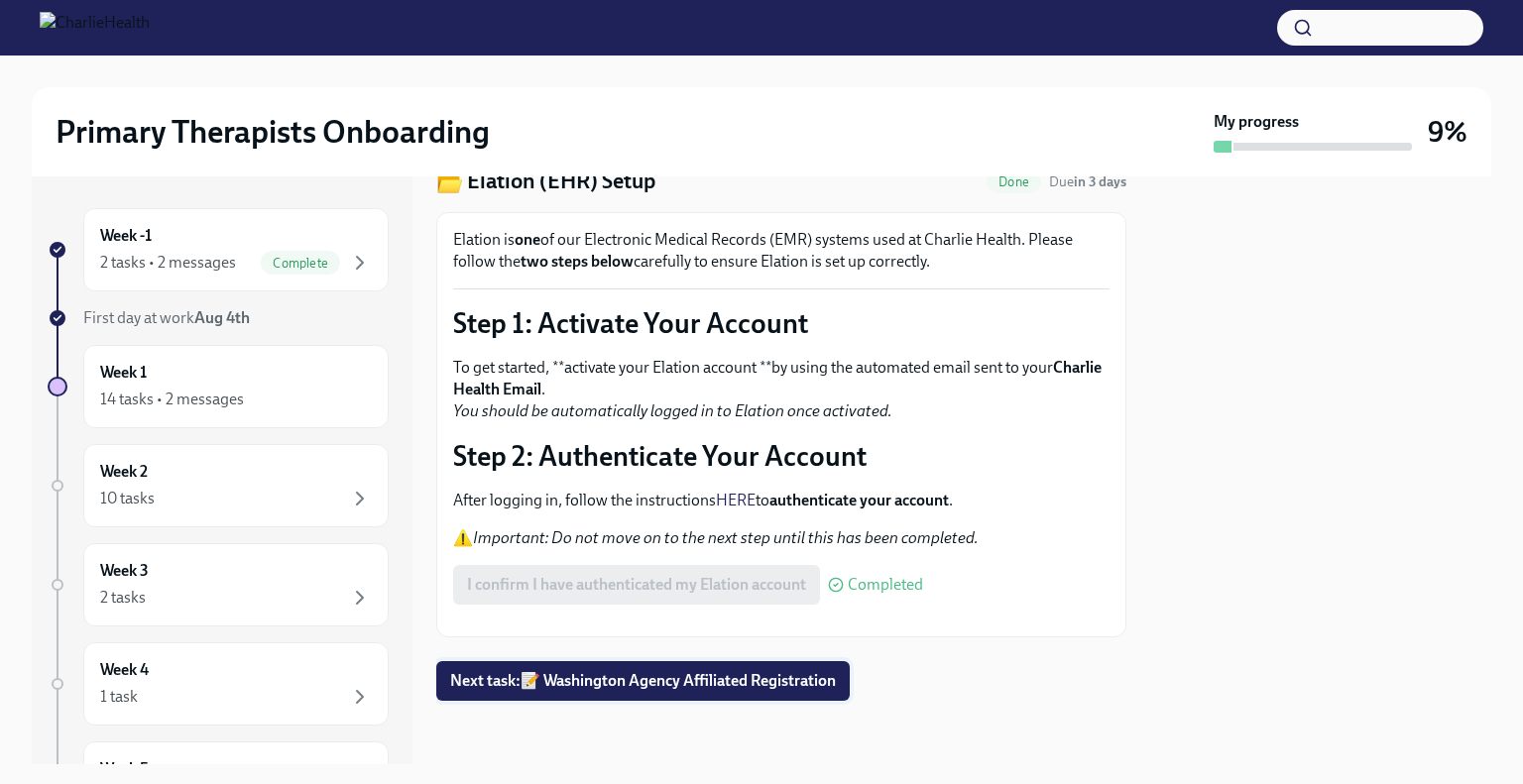 click on "Next task :  📝 Washington Agency Affiliated Registration" at bounding box center [643, 681] 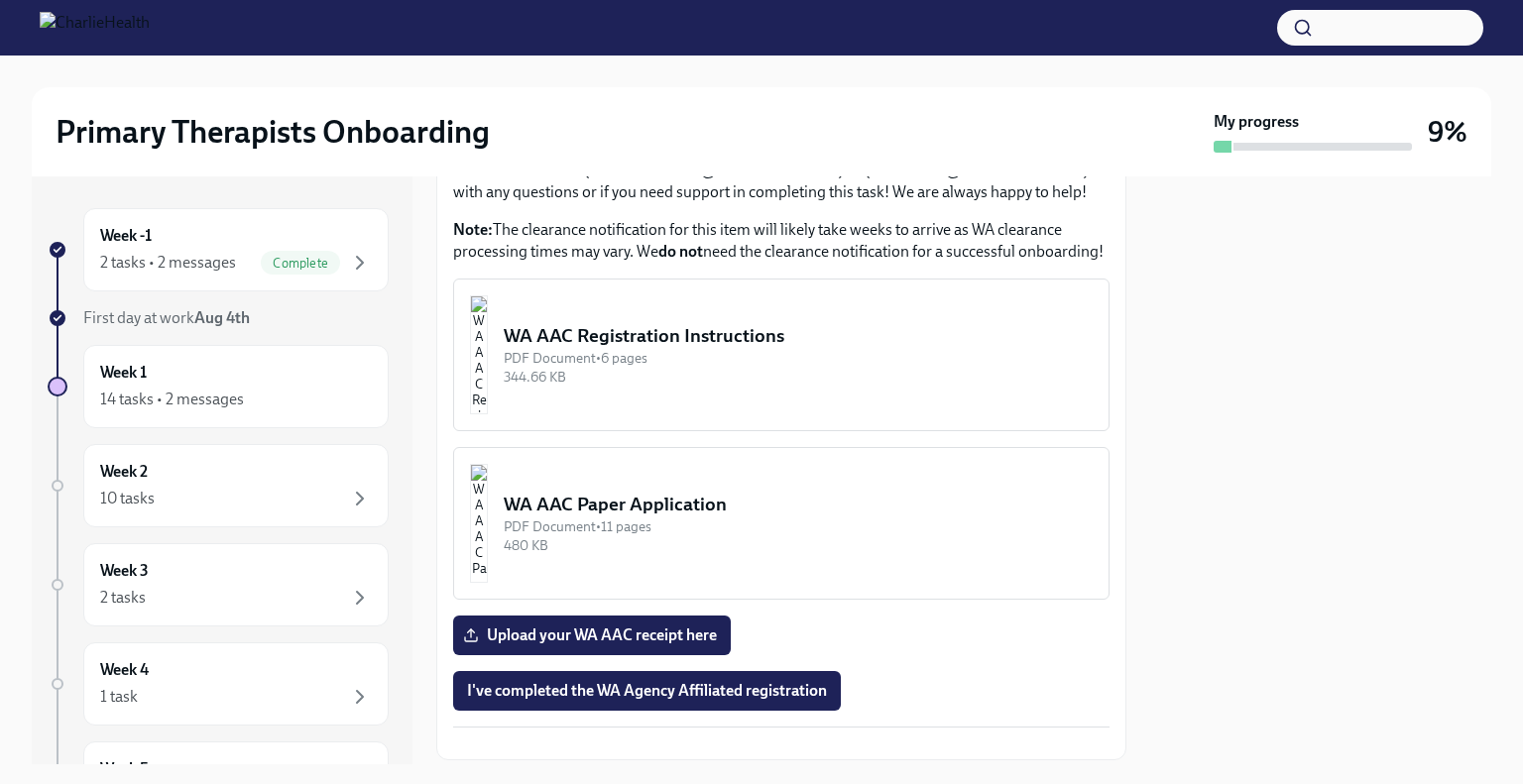 scroll, scrollTop: 1014, scrollLeft: 0, axis: vertical 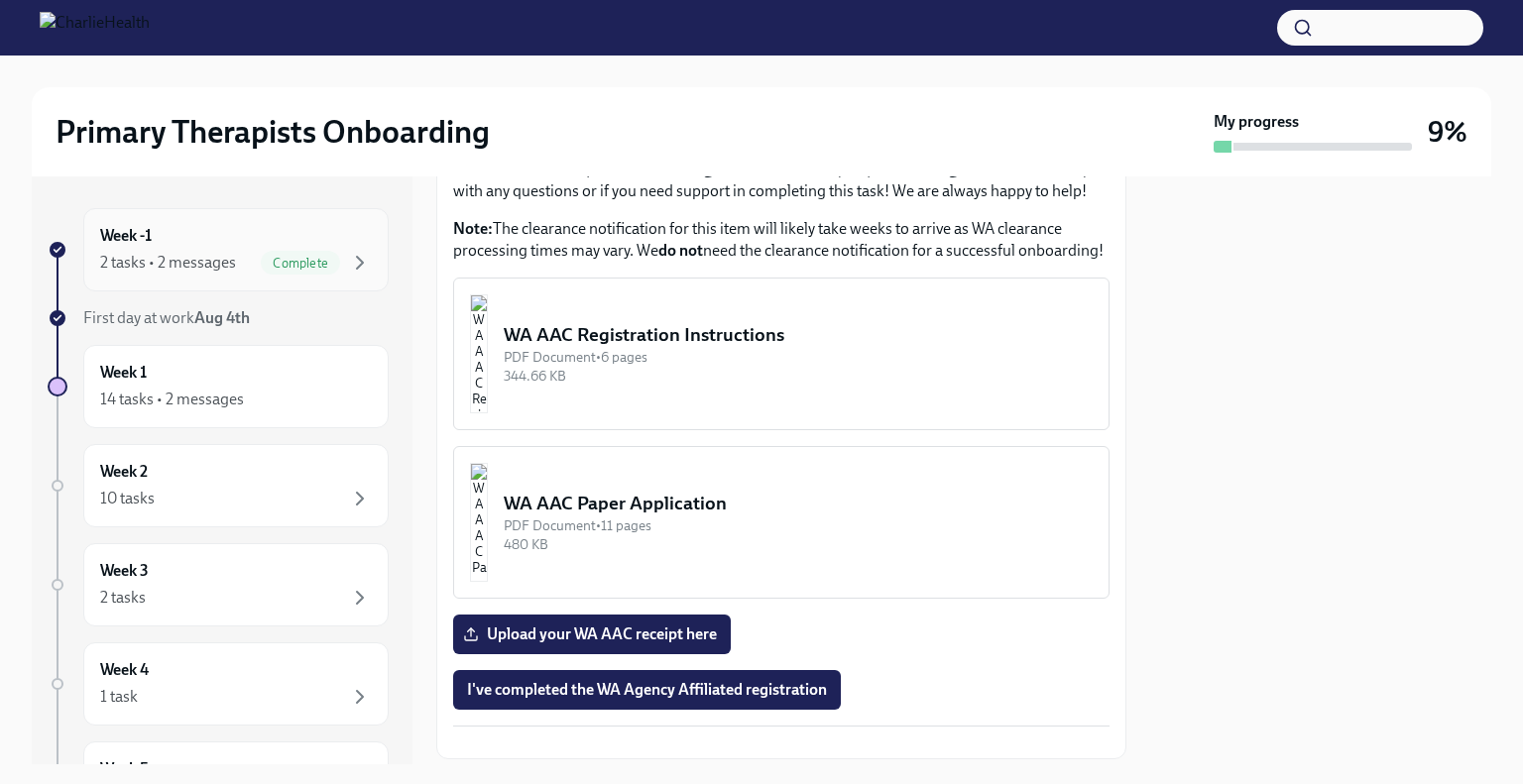 click on "2 tasks • 2 messages" at bounding box center [168, 263] 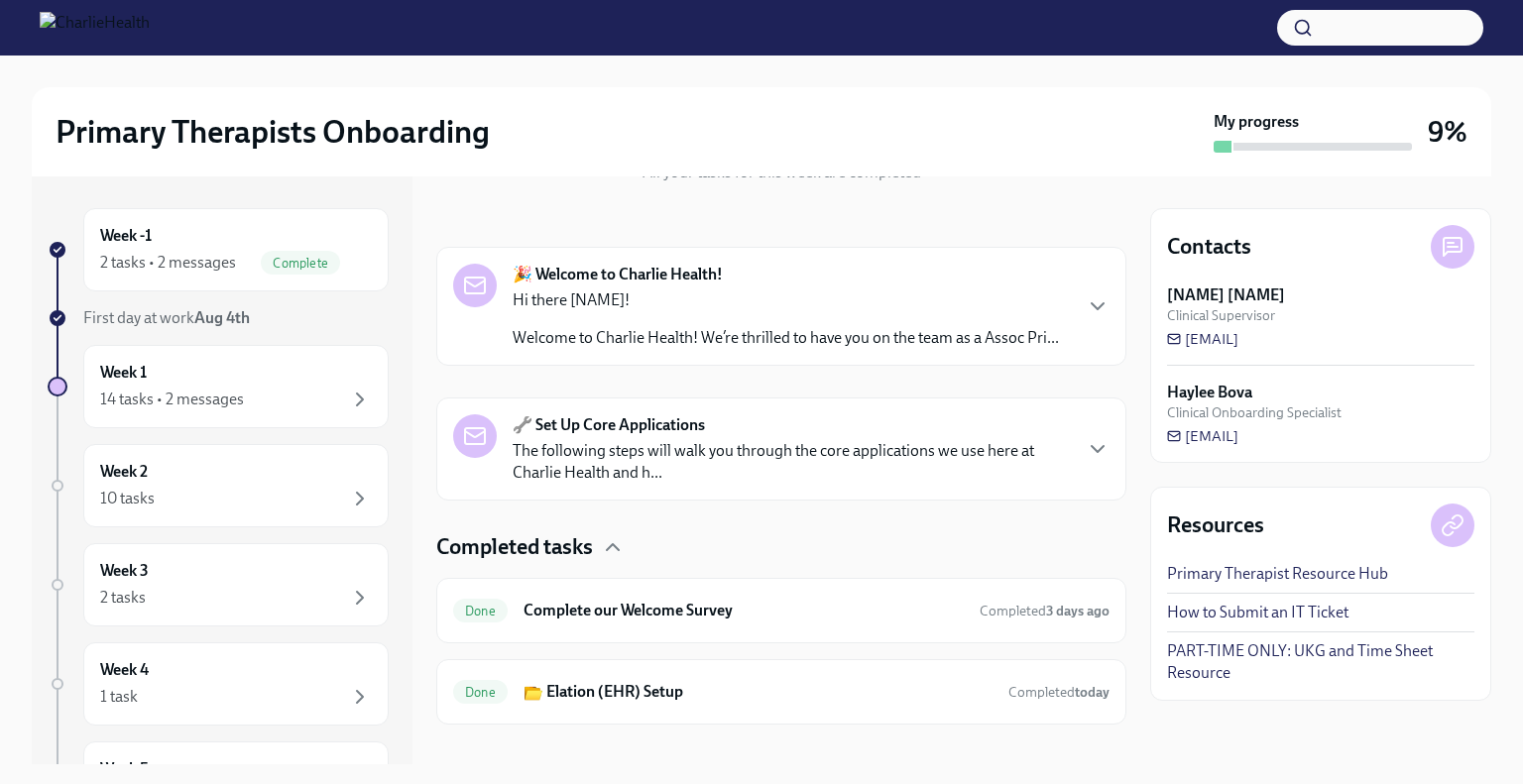 scroll, scrollTop: 300, scrollLeft: 0, axis: vertical 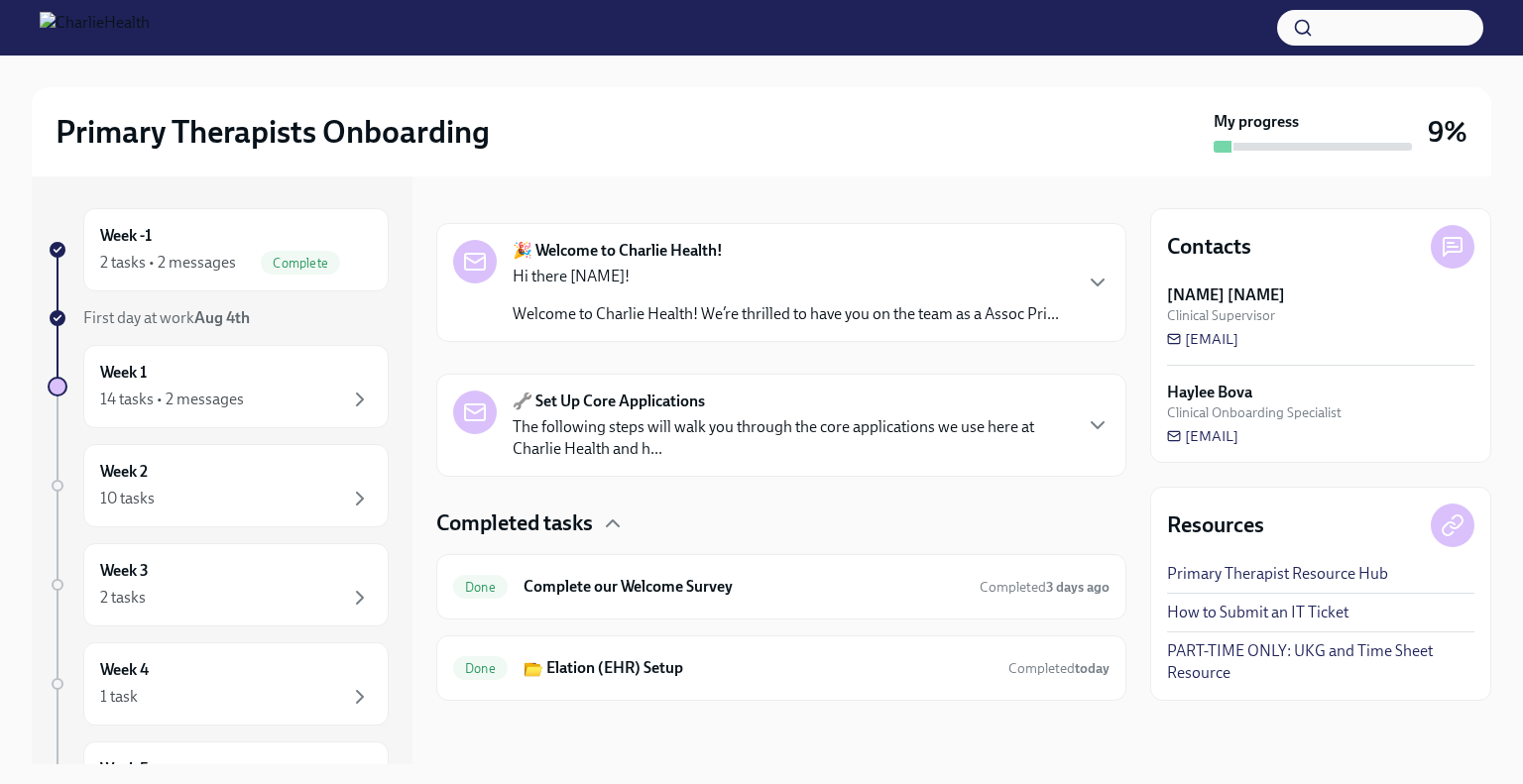 click on "PART-TIME ONLY: UKG and Time Sheet Resource" at bounding box center (1321, 662) 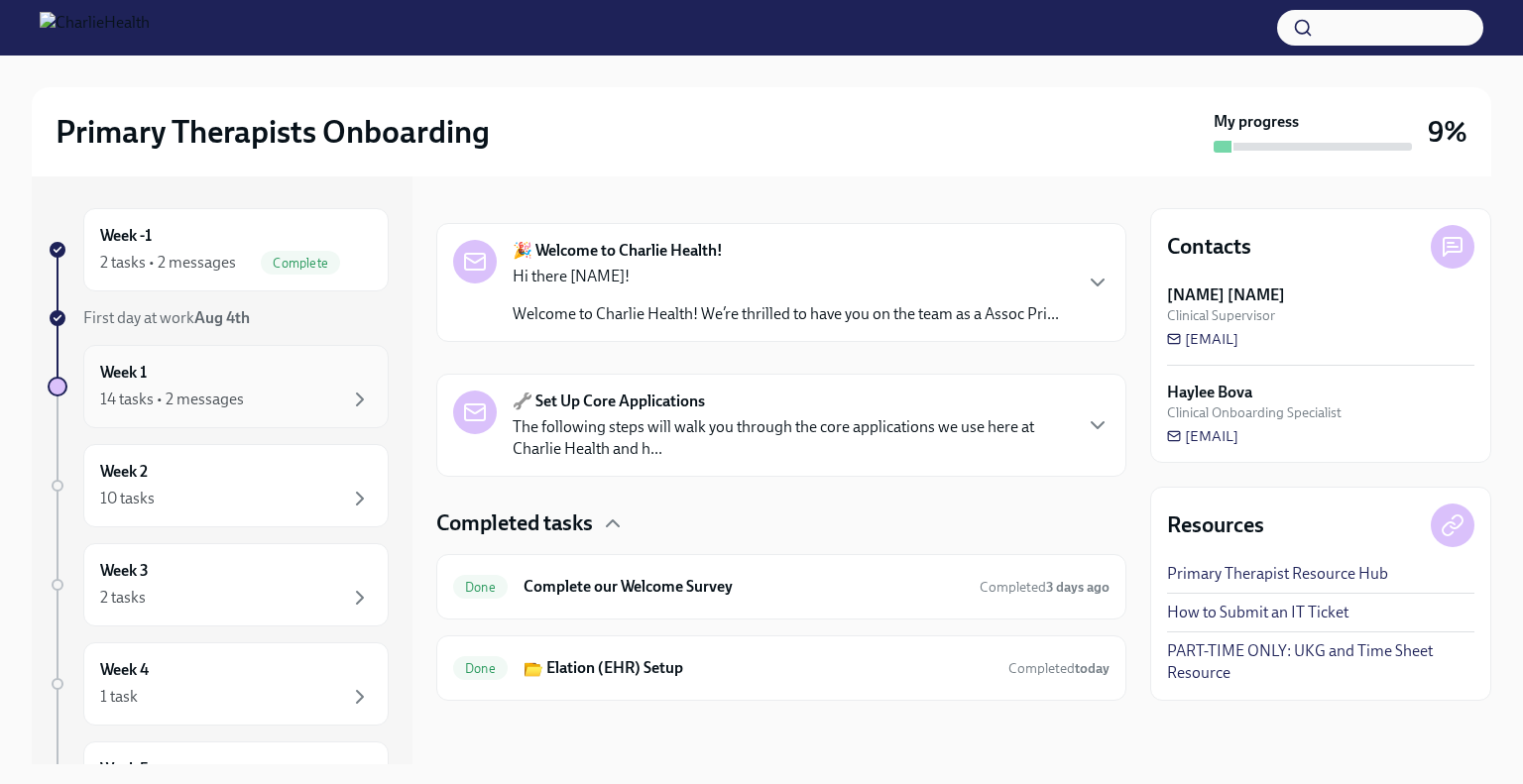click on "Week 1 14 tasks • 2 messages" at bounding box center [236, 387] 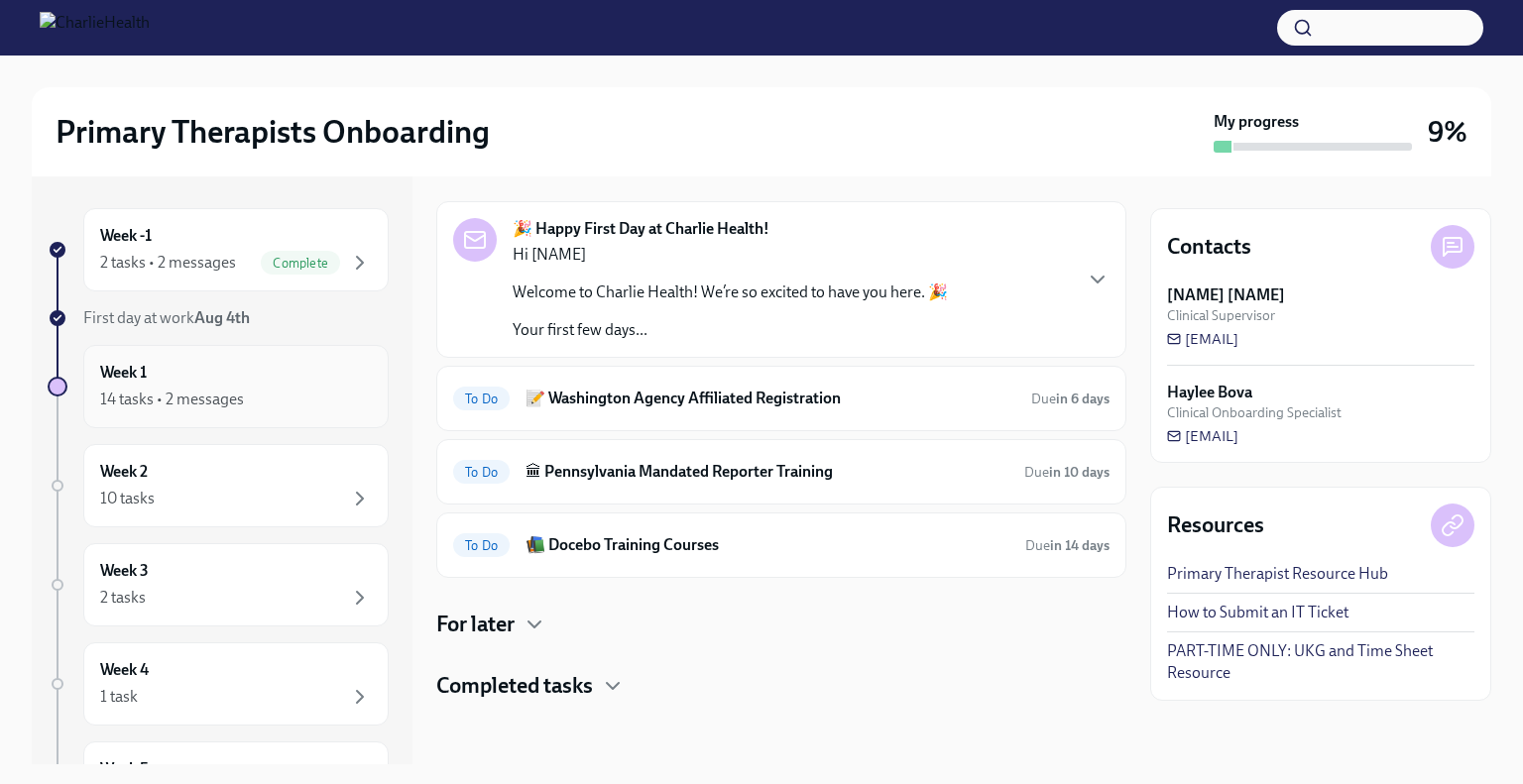 scroll, scrollTop: 63, scrollLeft: 0, axis: vertical 